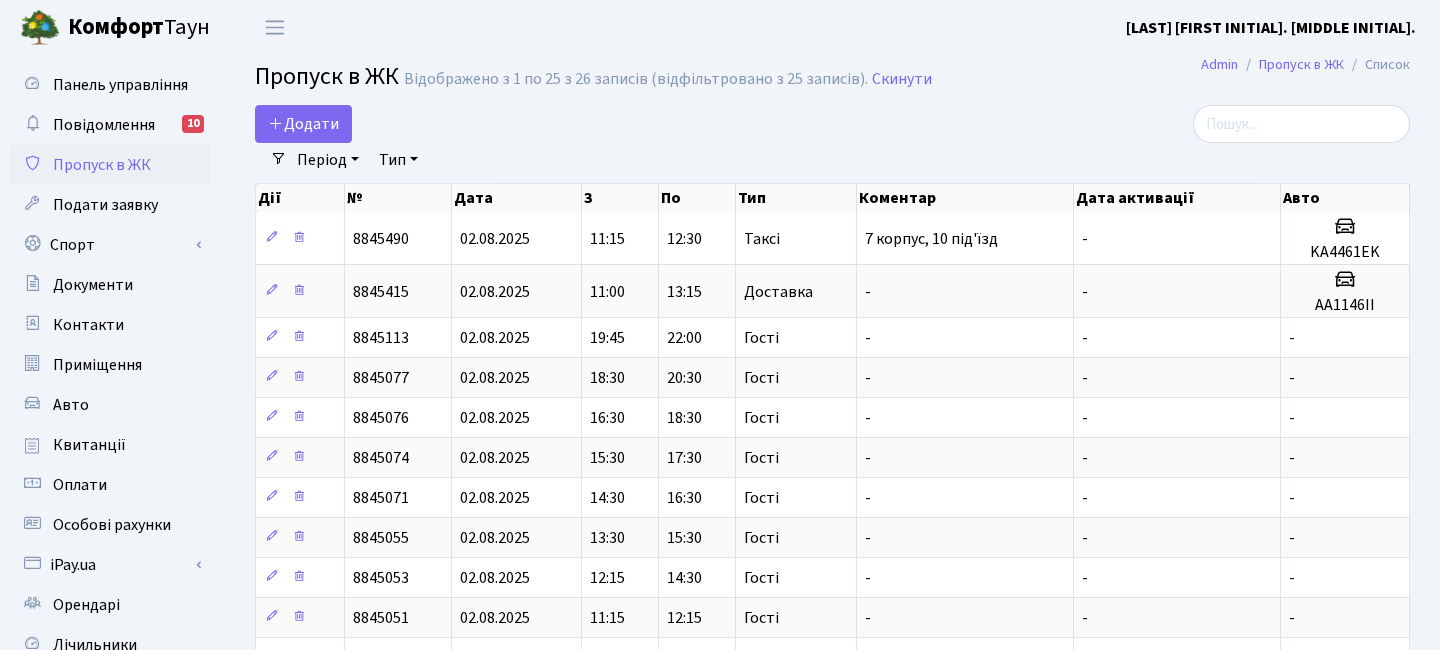 select on "25" 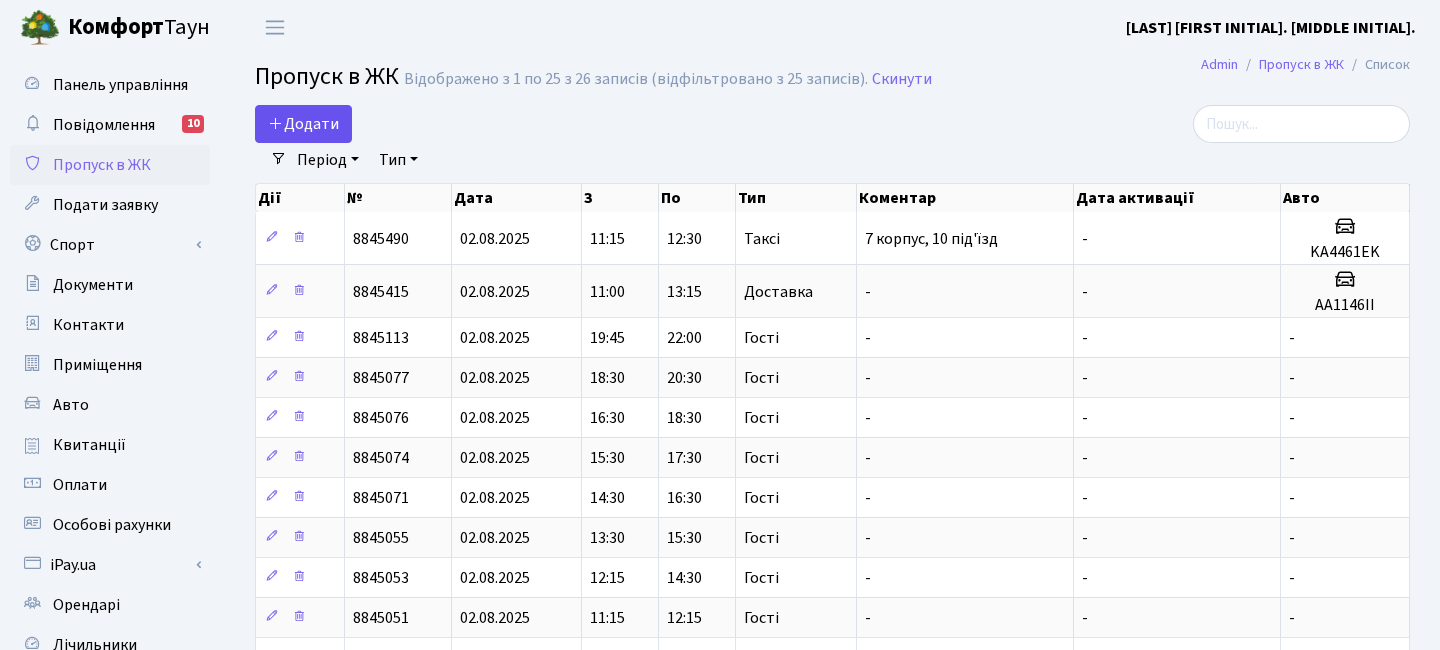 click on "Додати" at bounding box center (303, 124) 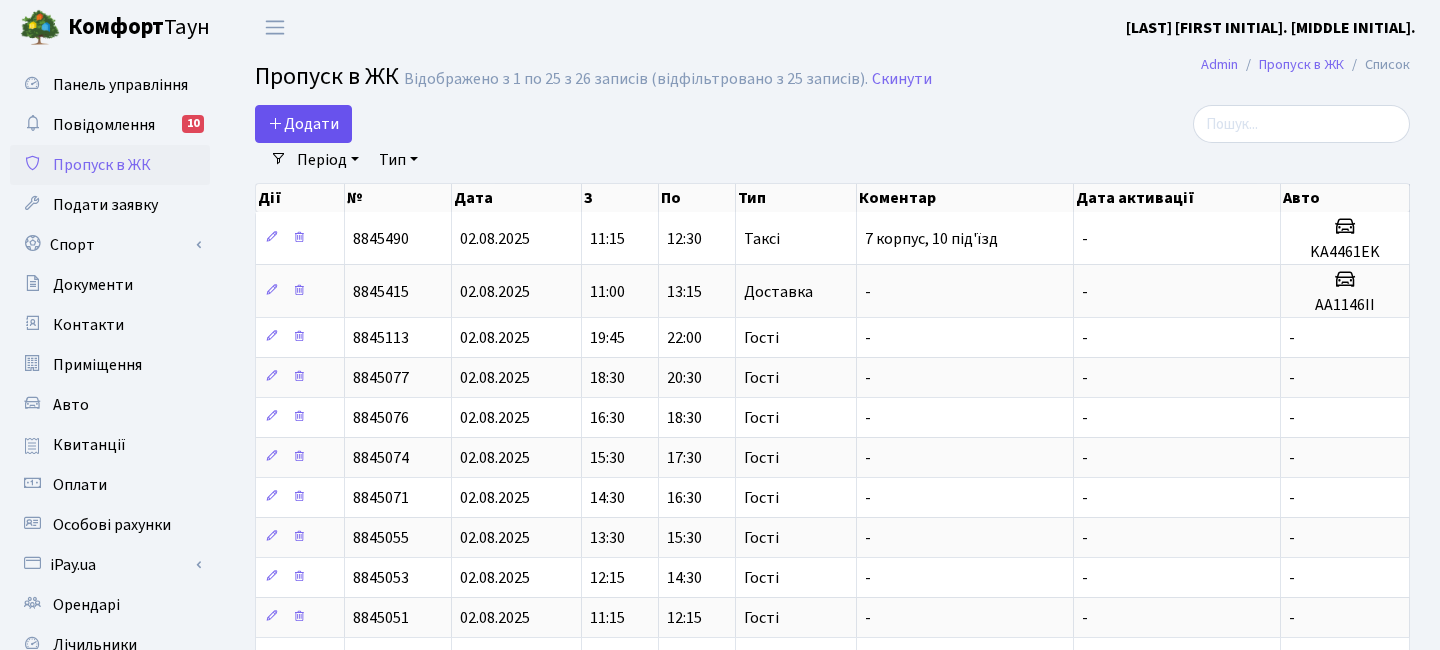click on "Додати" at bounding box center (303, 124) 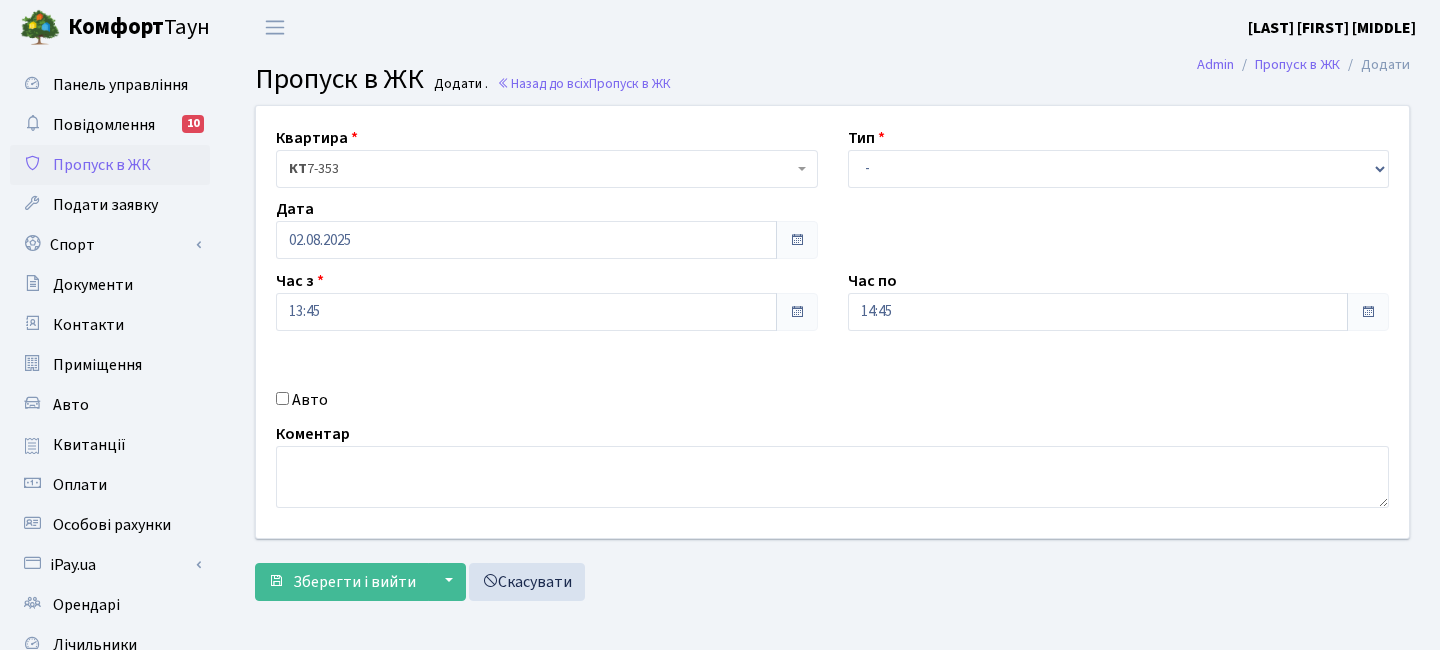 scroll, scrollTop: 0, scrollLeft: 0, axis: both 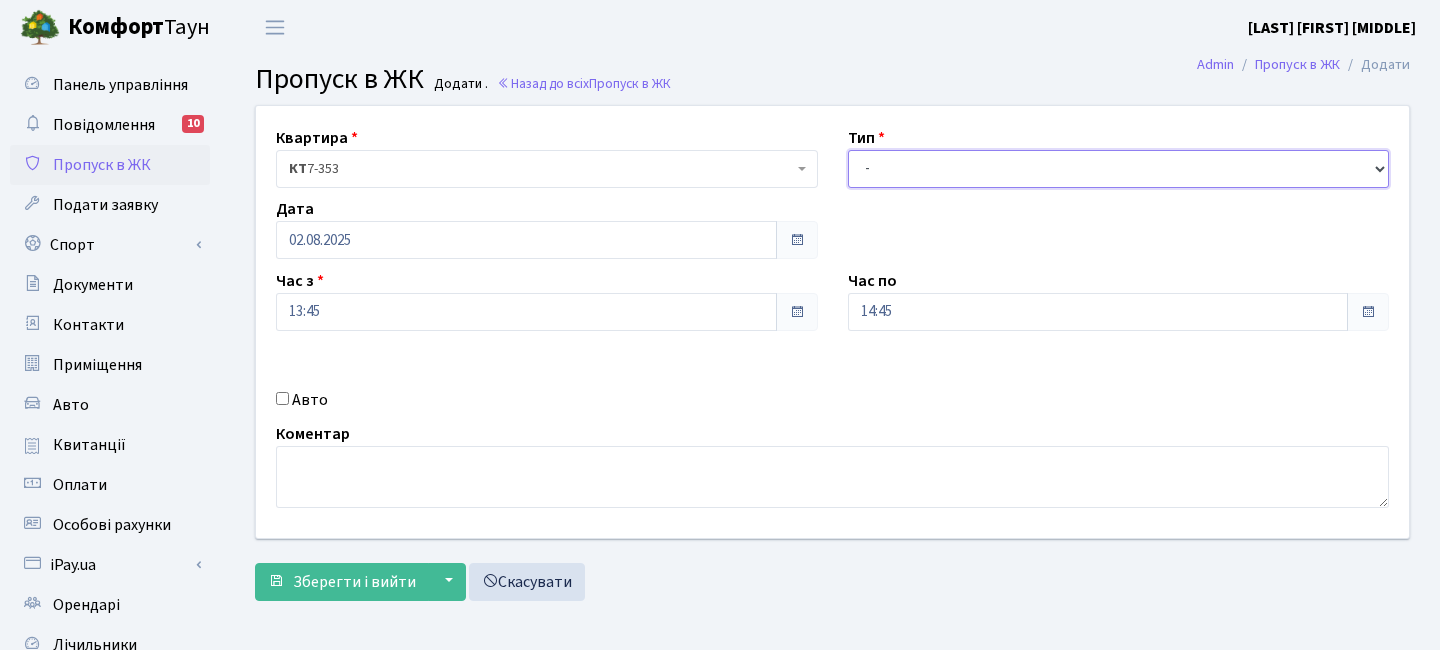 click on "-
Доставка
Таксі
Гості
Сервіс" at bounding box center (1119, 169) 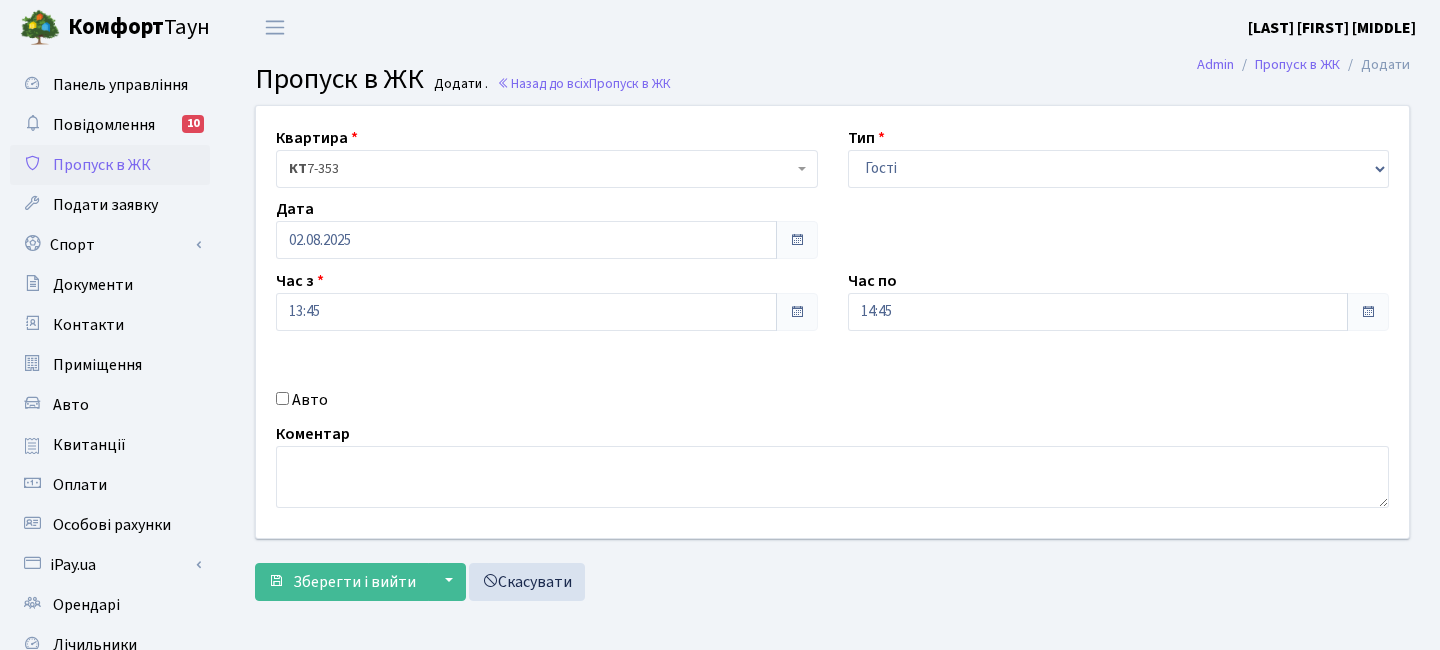 click on "Авто" at bounding box center [310, 400] 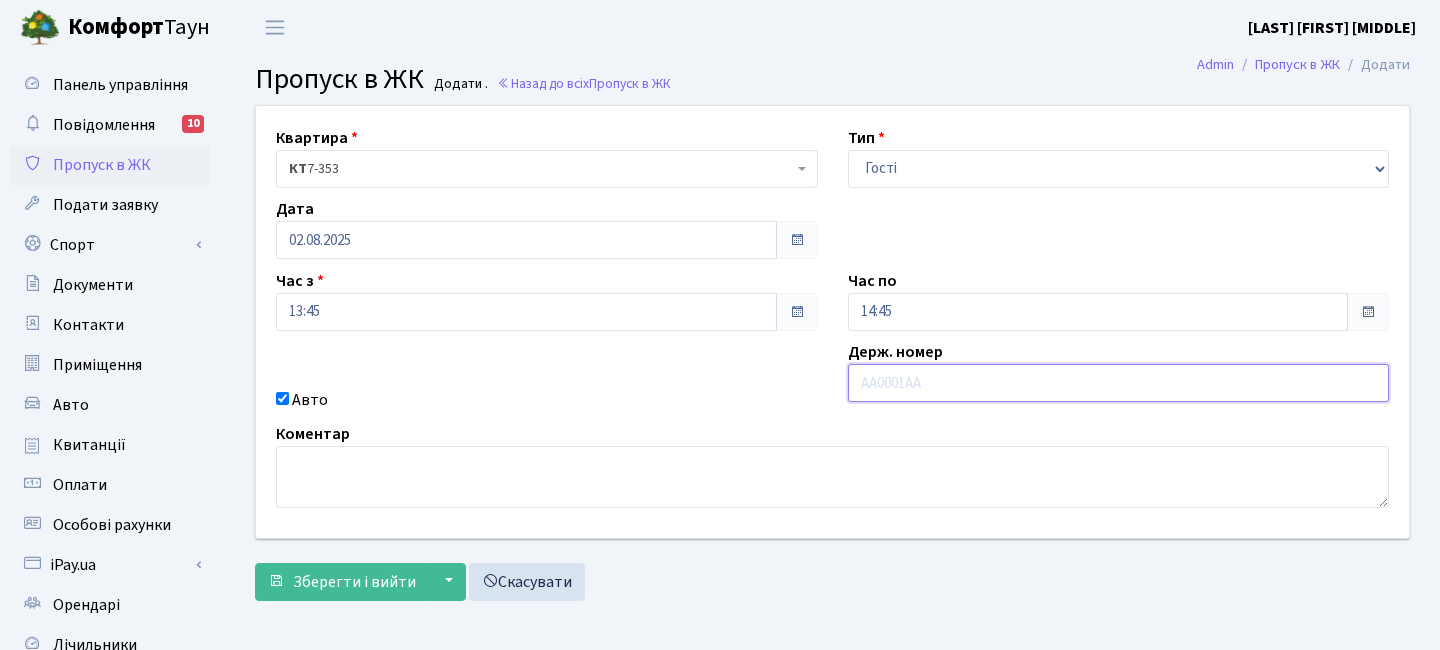 paste on "АЕ0784АВ" 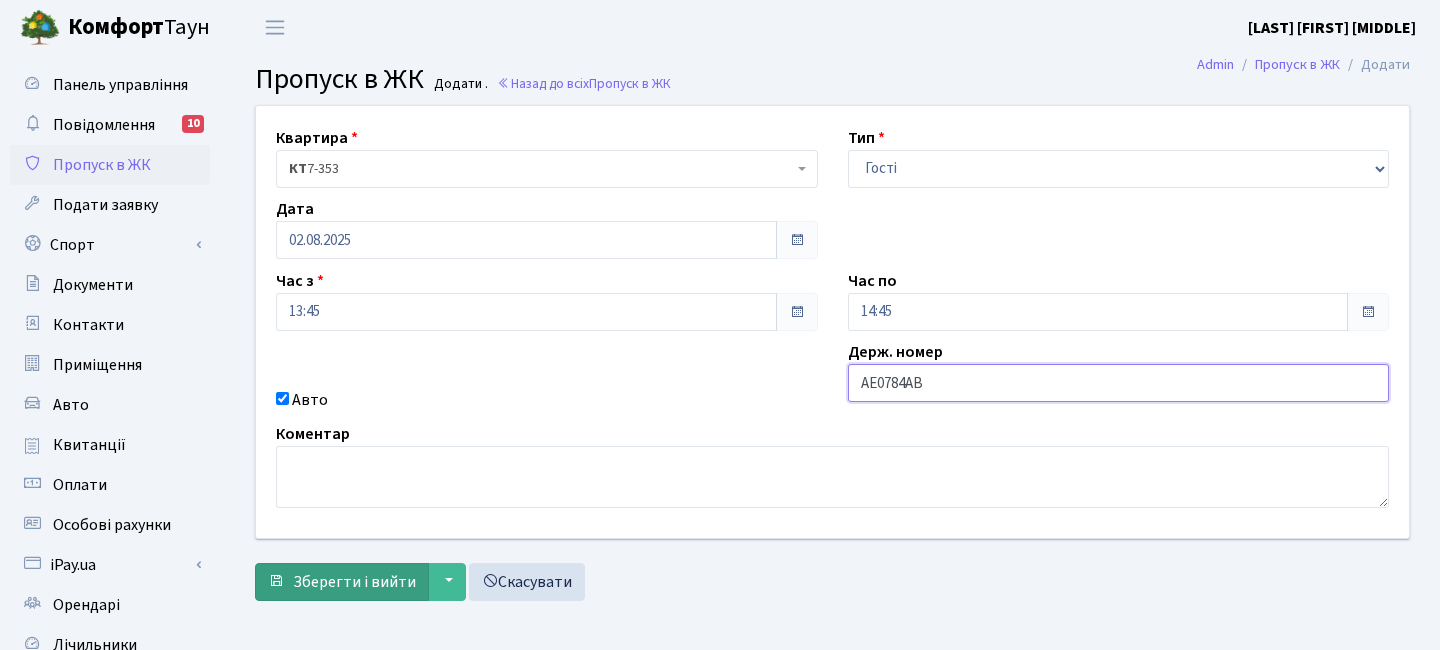 type on "АЕ0784АВ" 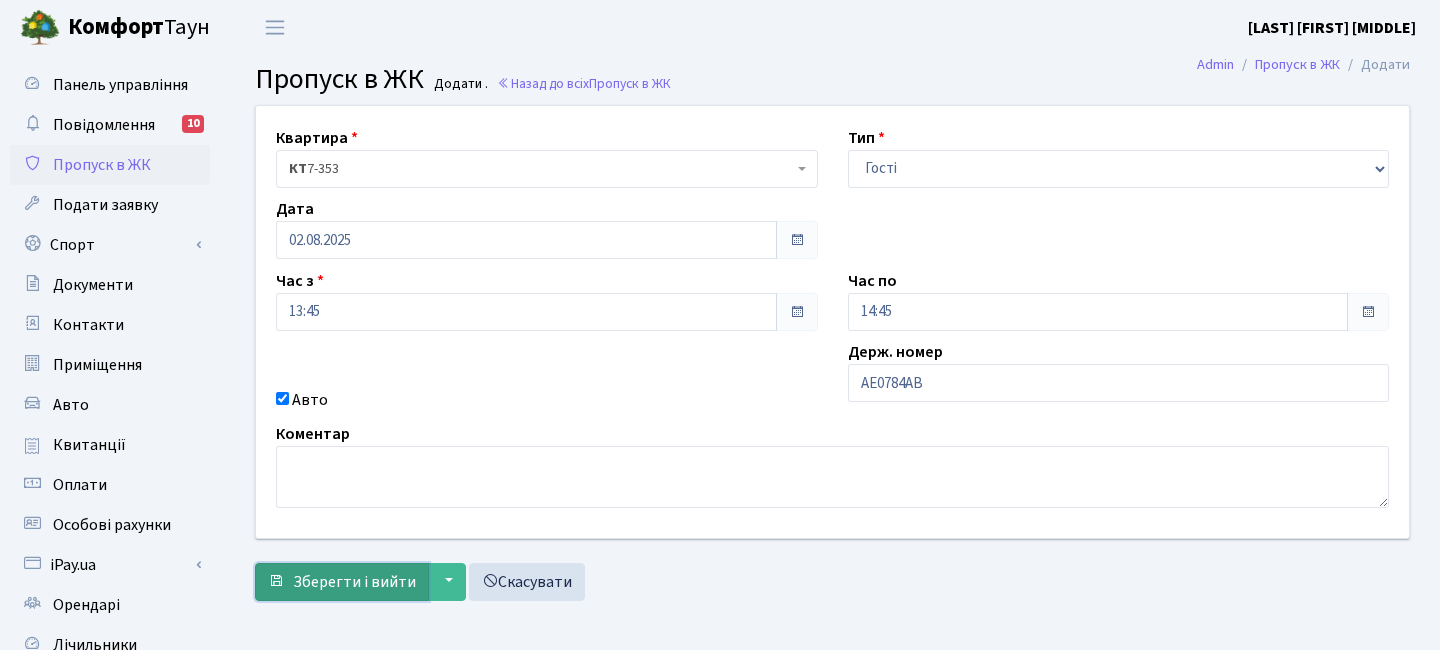 click on "Зберегти і вийти" at bounding box center (354, 582) 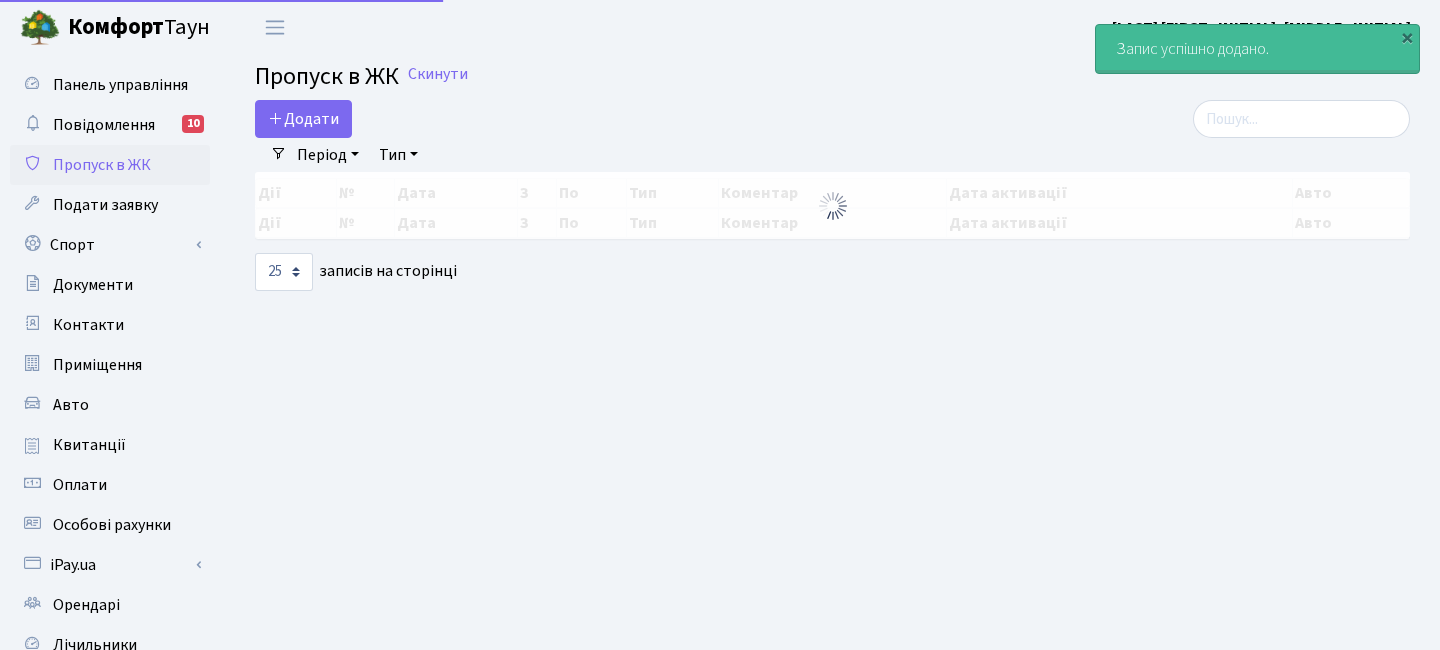 select on "25" 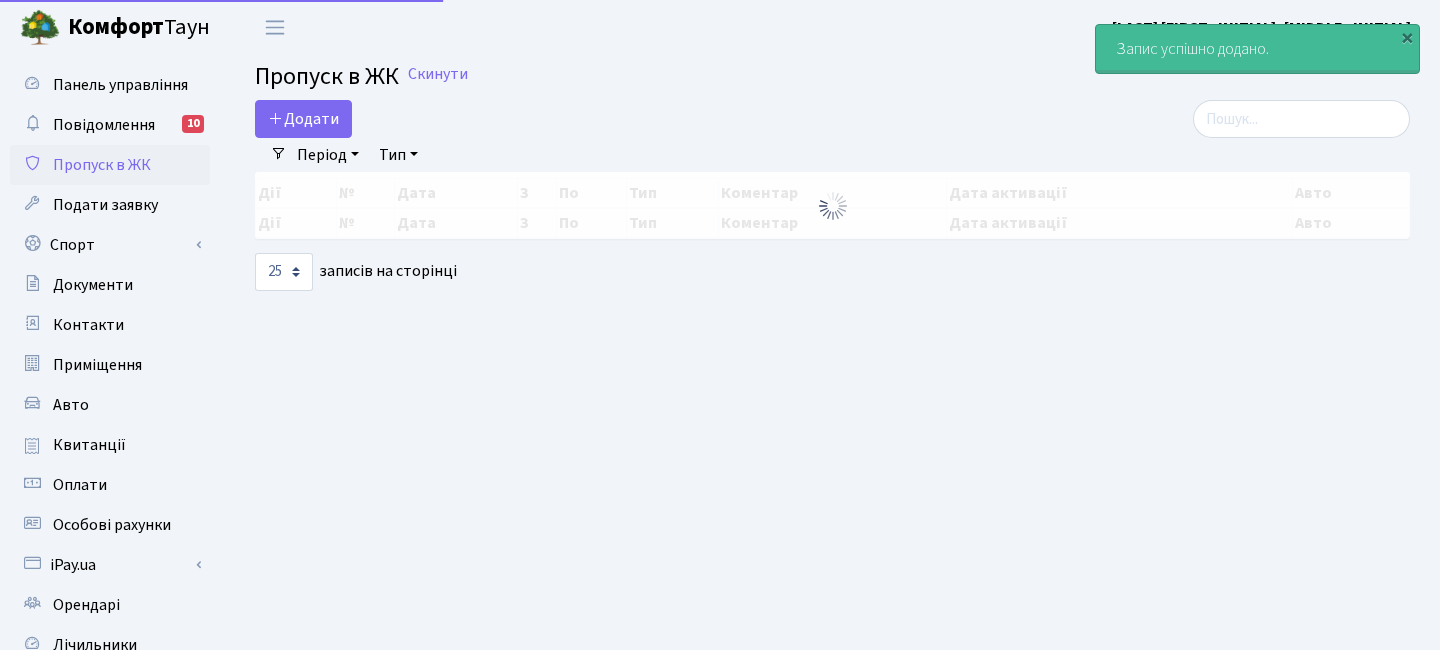 scroll, scrollTop: 0, scrollLeft: 0, axis: both 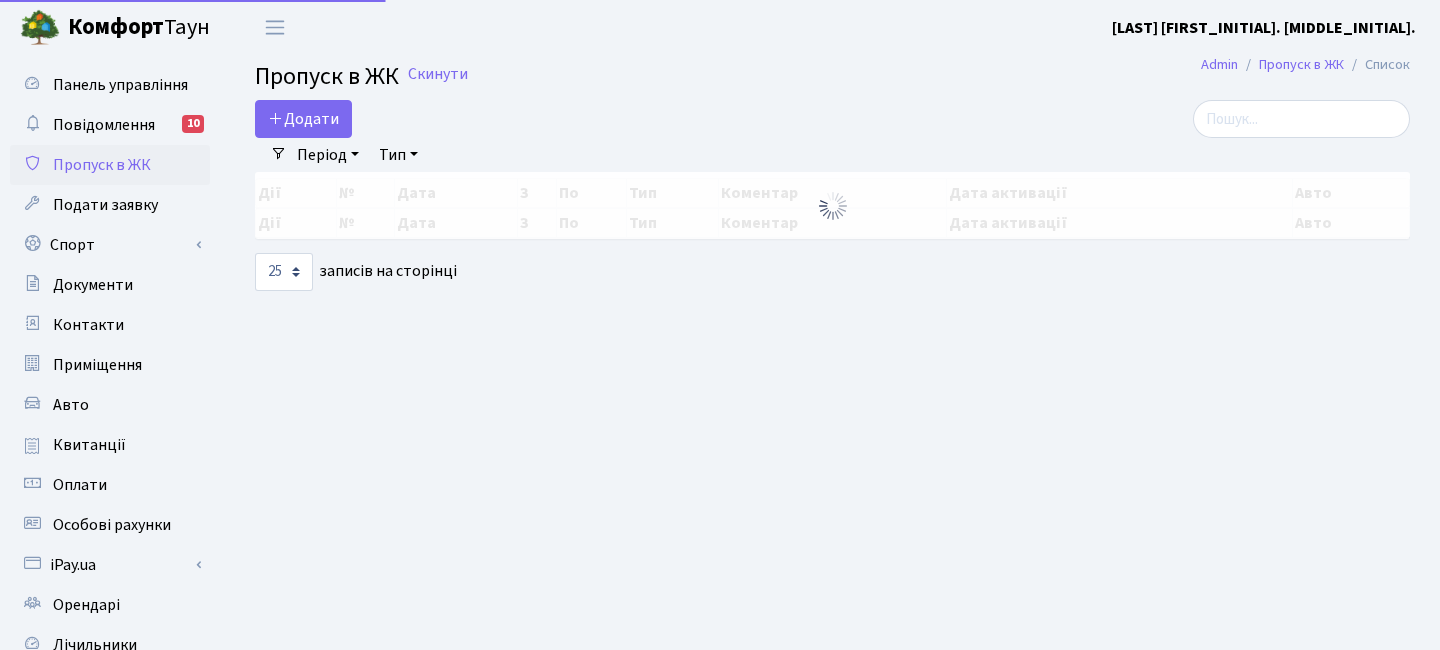 select on "25" 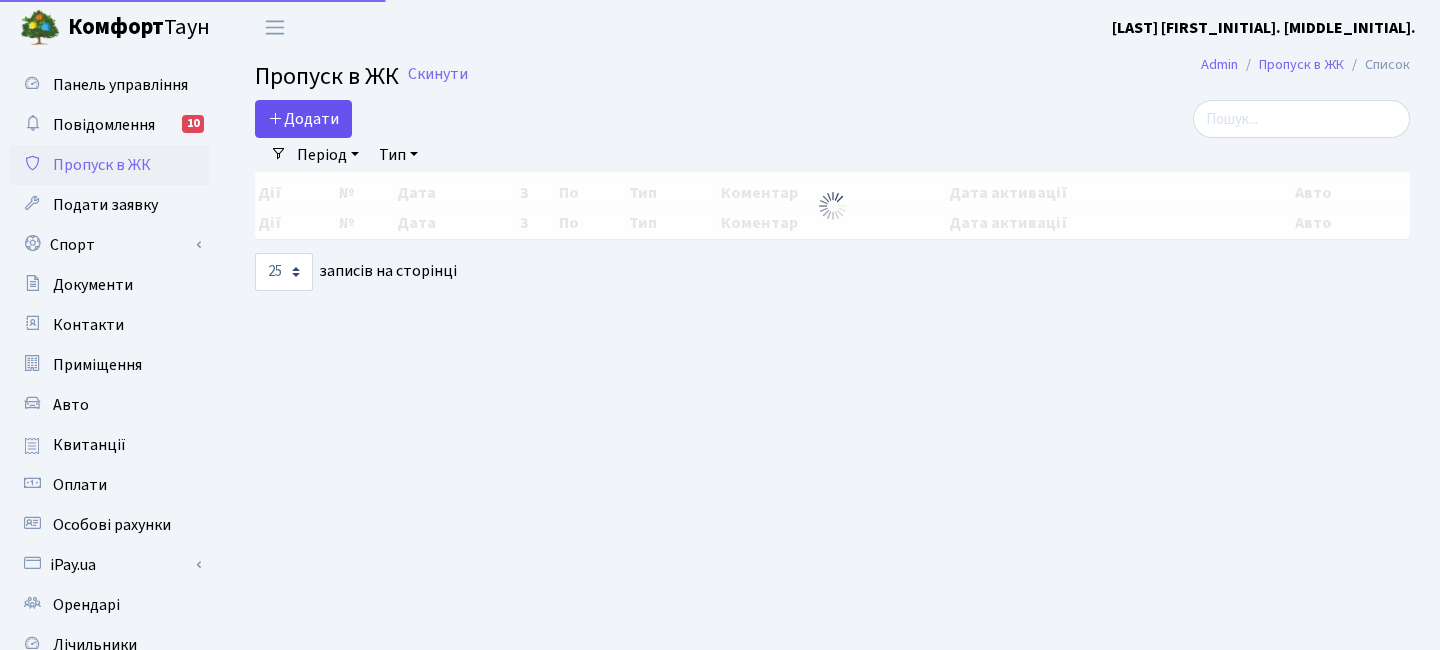scroll, scrollTop: 0, scrollLeft: 0, axis: both 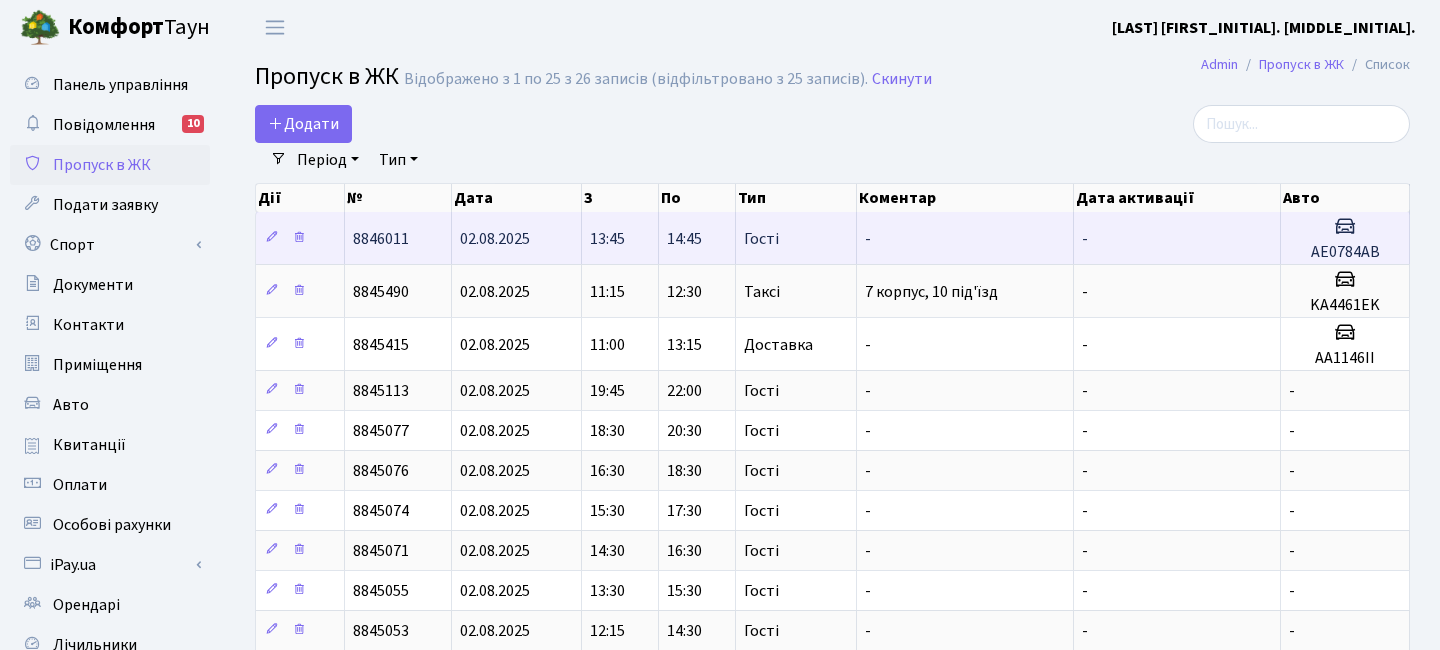 drag, startPoint x: 421, startPoint y: 241, endPoint x: 353, endPoint y: 241, distance: 68 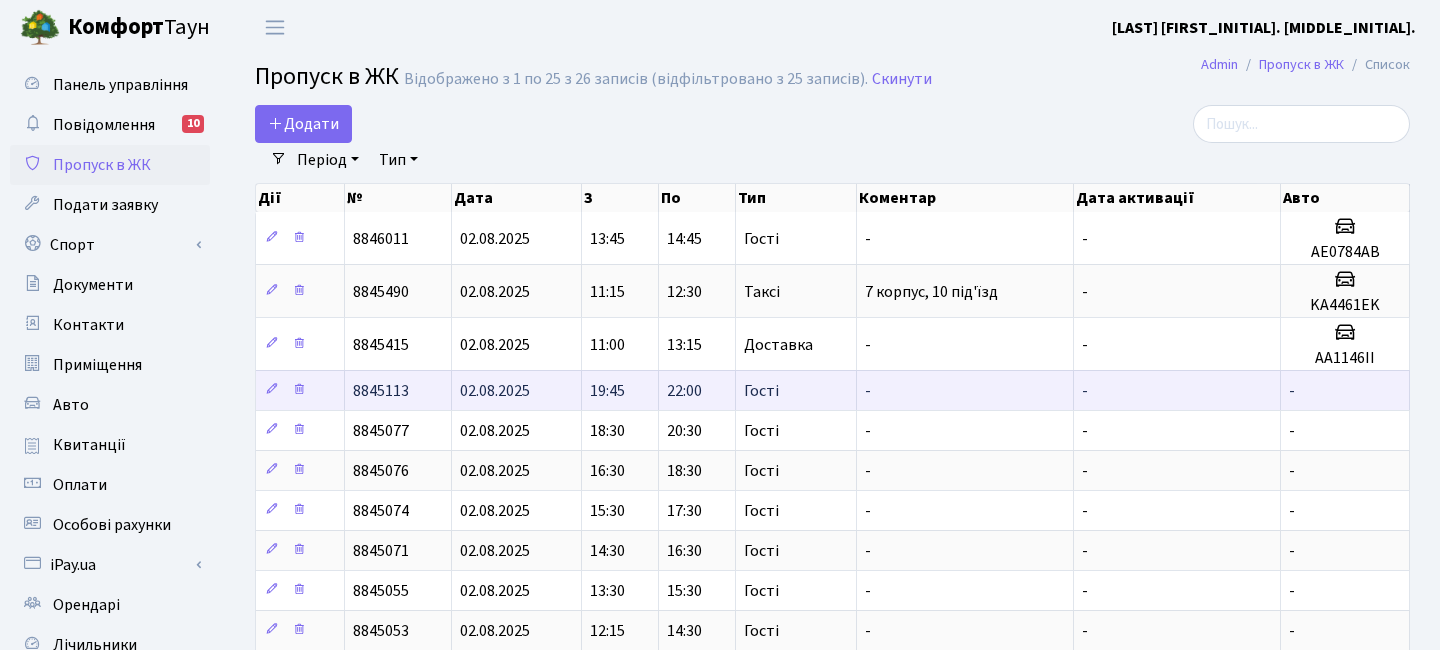 copy on "8846011" 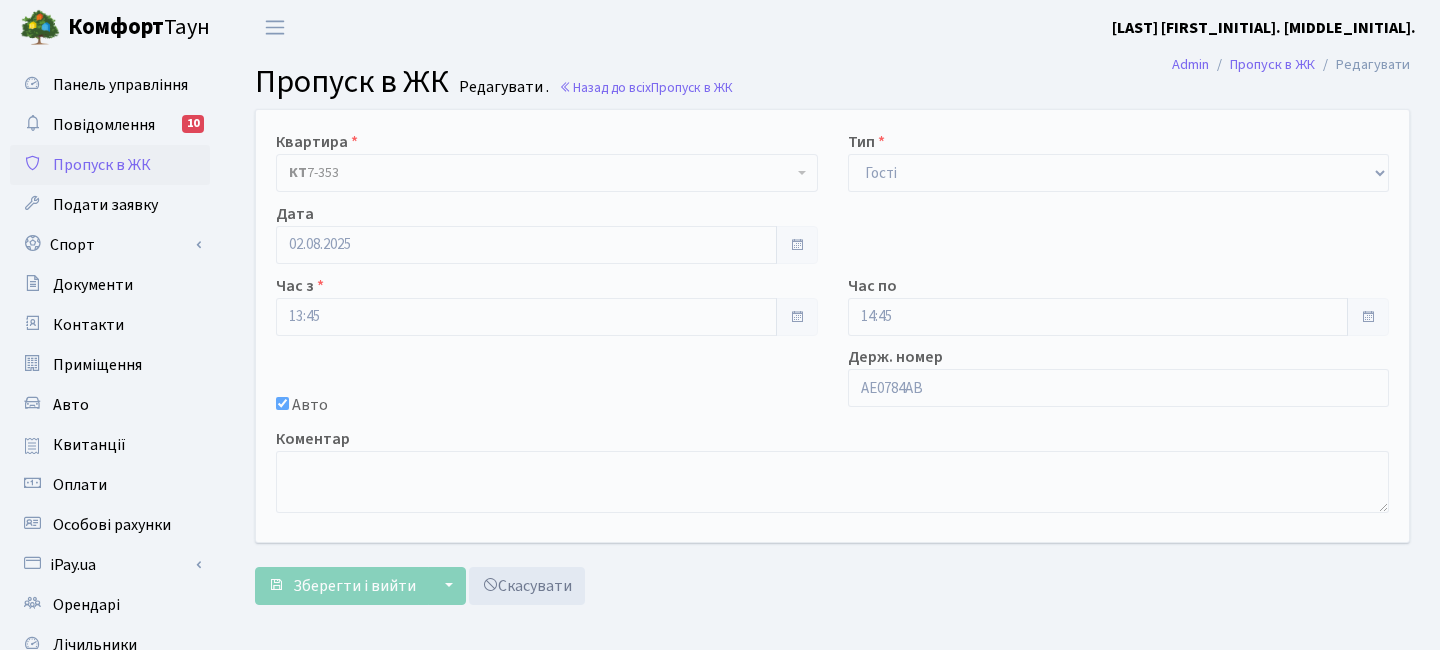 scroll, scrollTop: 0, scrollLeft: 0, axis: both 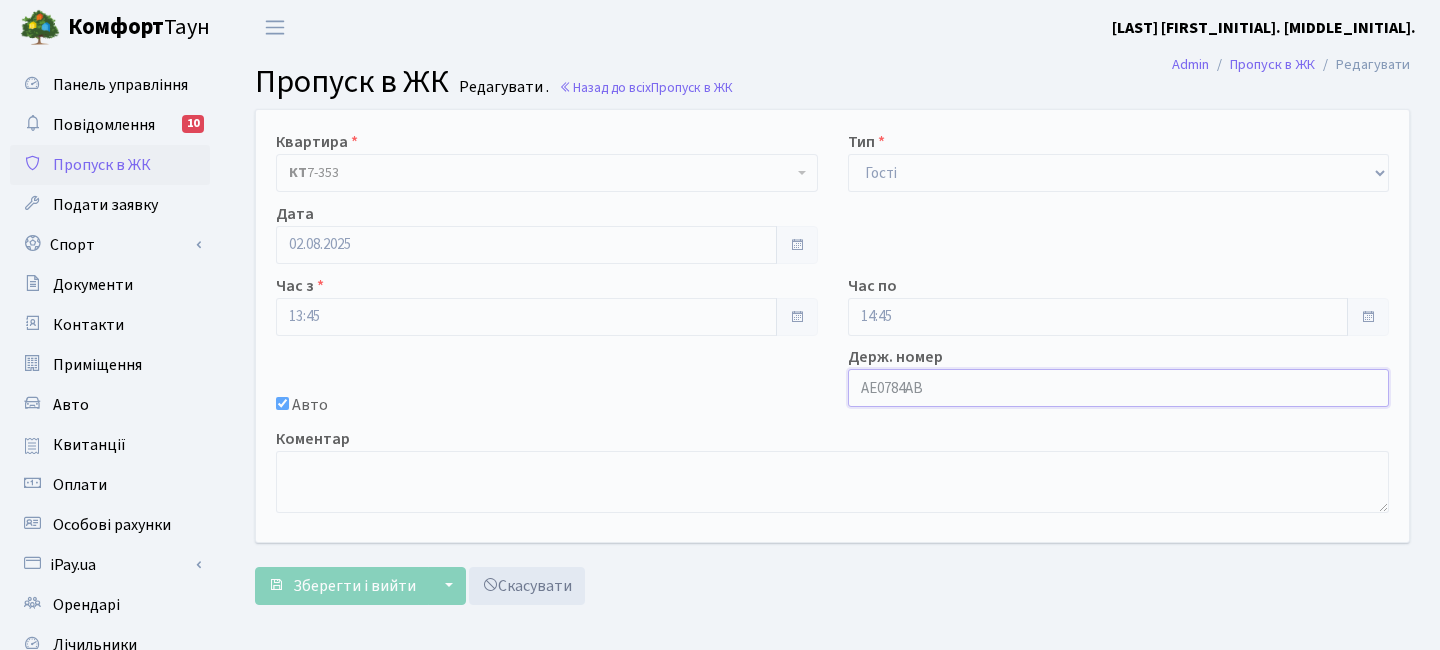 drag, startPoint x: 962, startPoint y: 386, endPoint x: 852, endPoint y: 391, distance: 110.11358 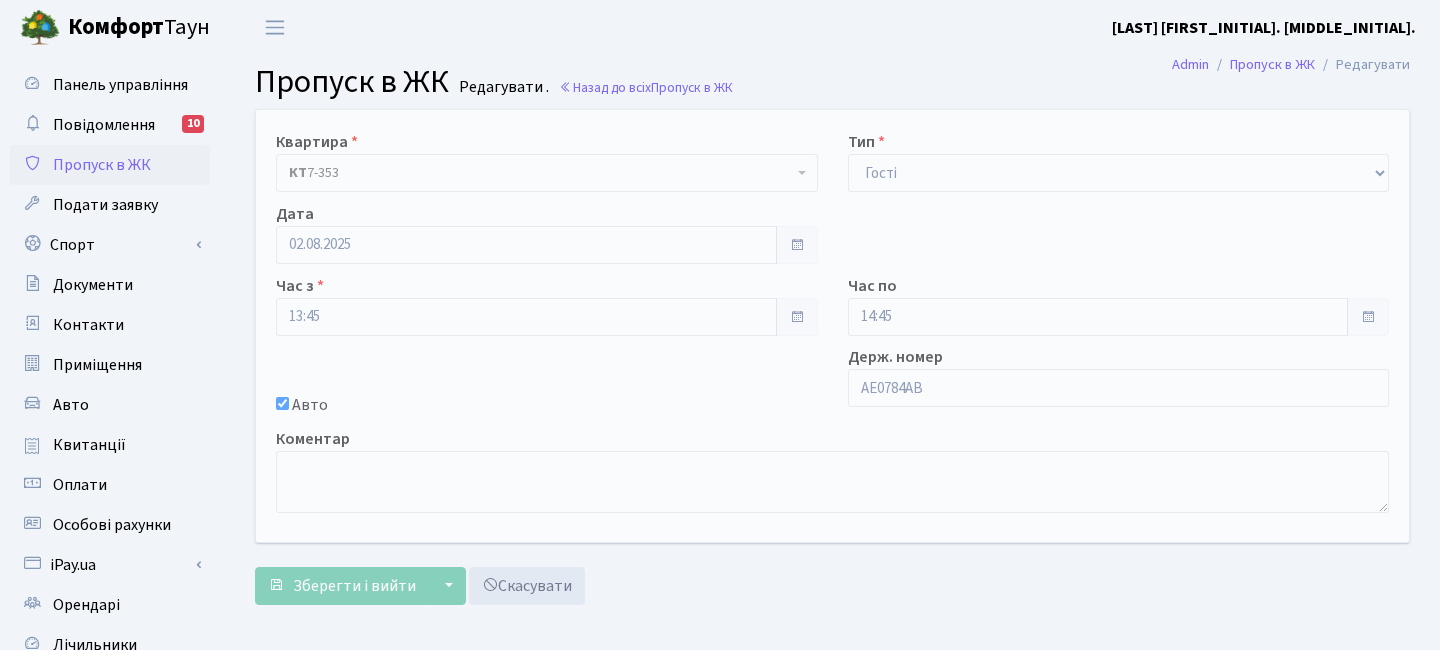click on "Пропуск в ЖК" at bounding box center [110, 165] 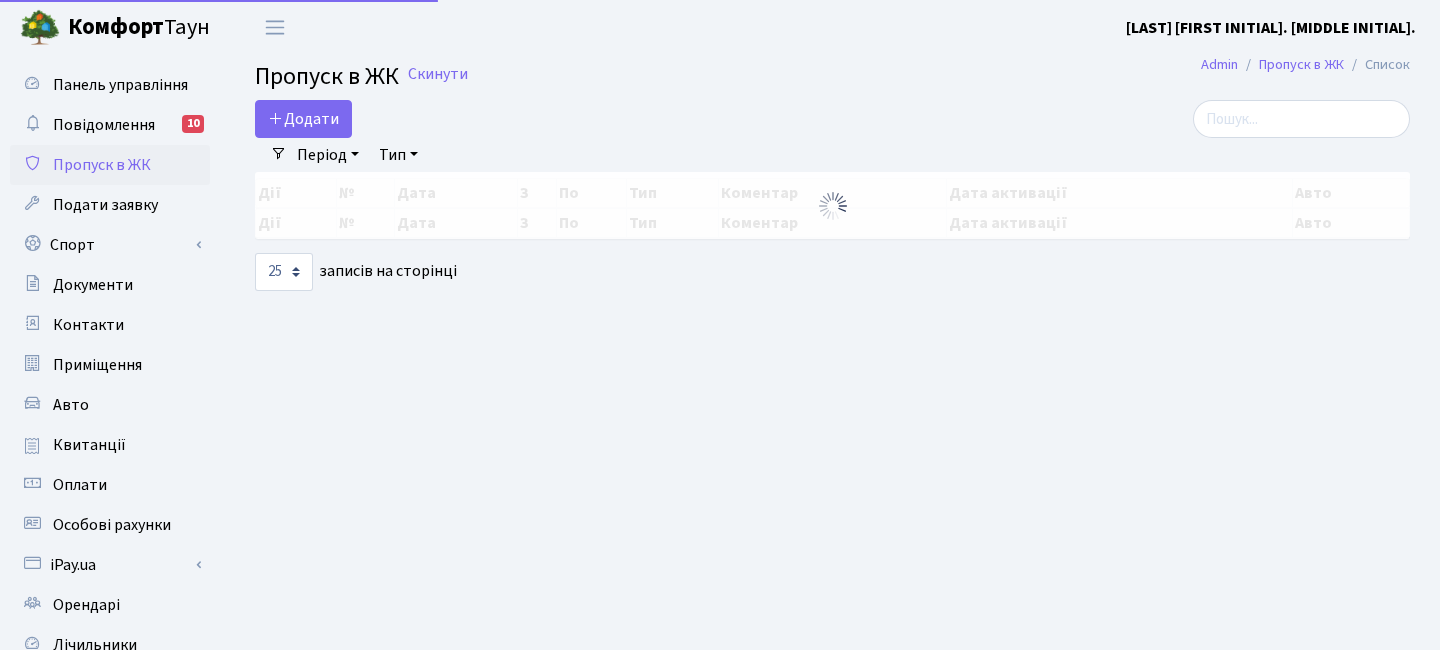 select on "25" 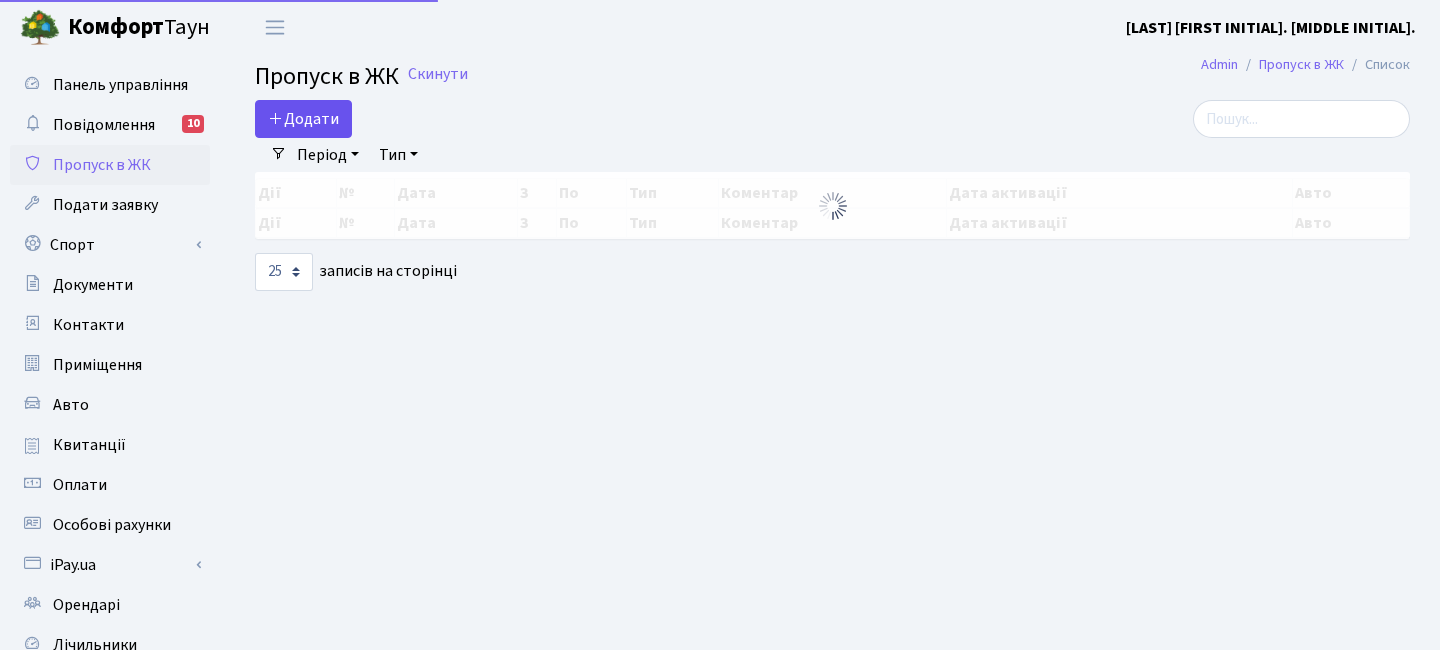 scroll, scrollTop: 0, scrollLeft: 0, axis: both 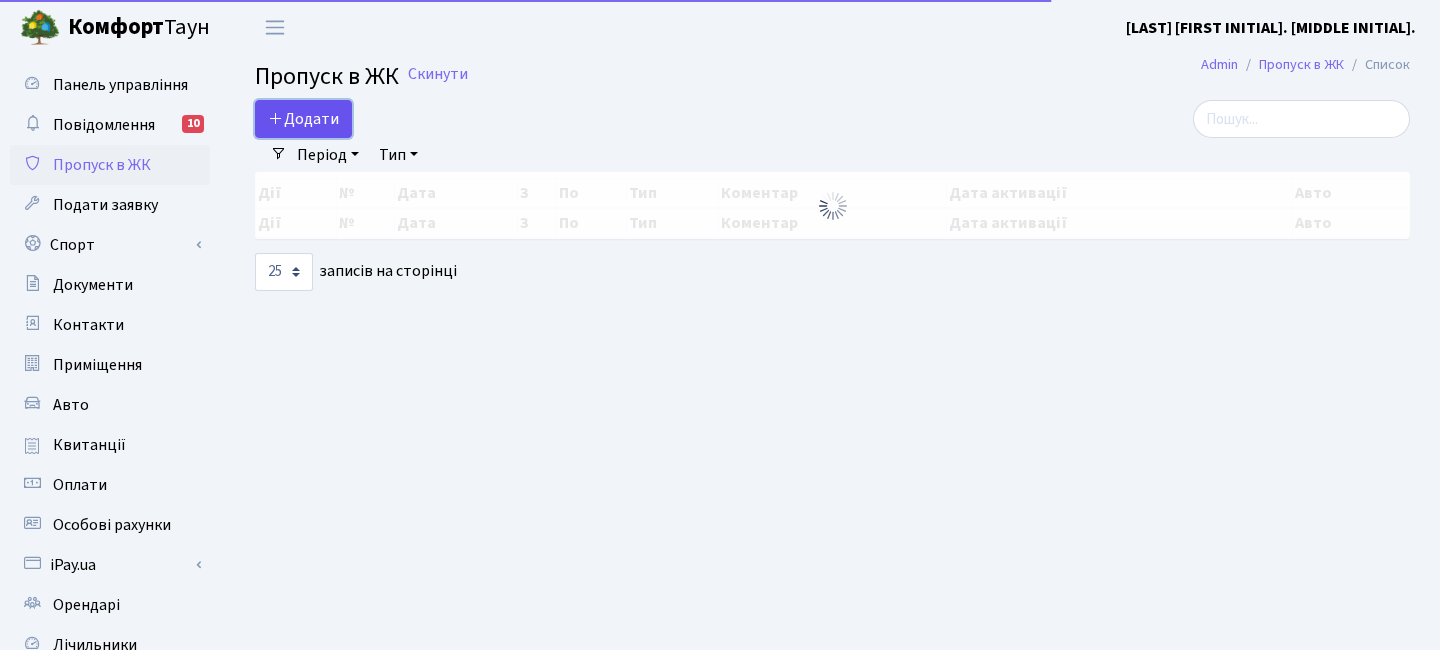 click on "Додати" at bounding box center (303, 119) 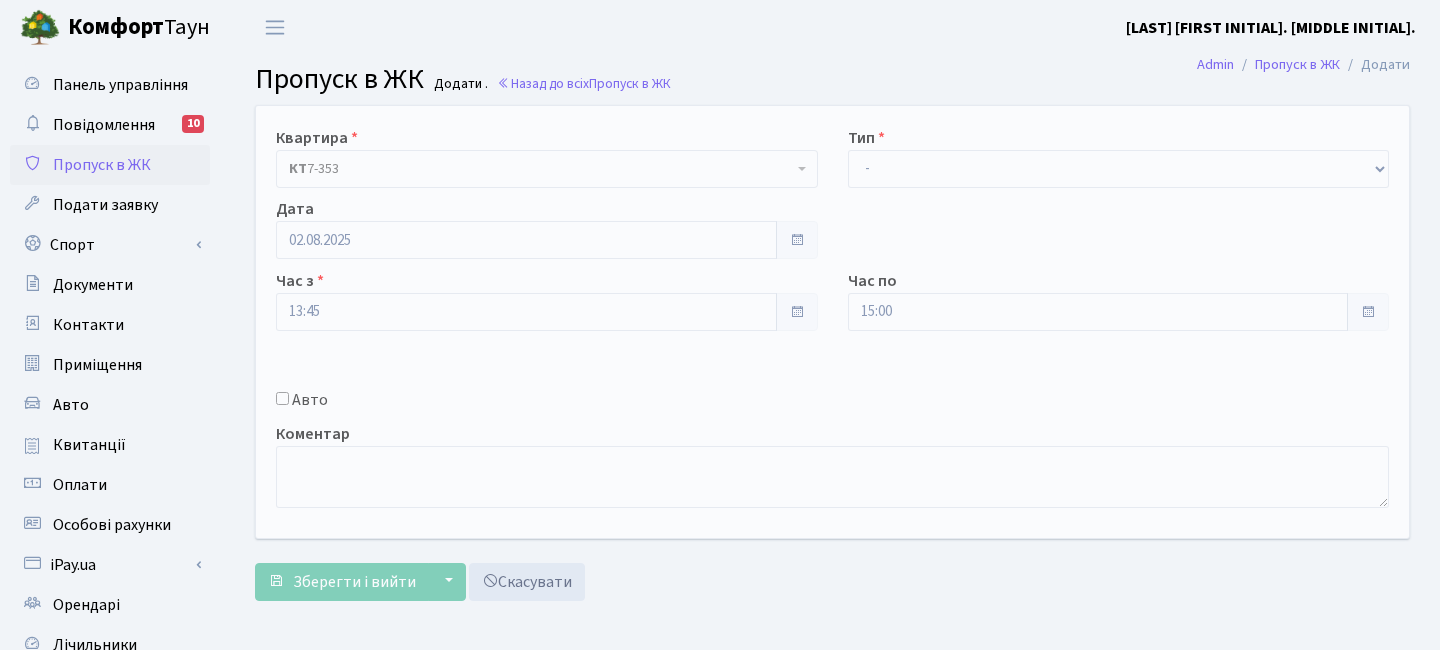 scroll, scrollTop: 0, scrollLeft: 0, axis: both 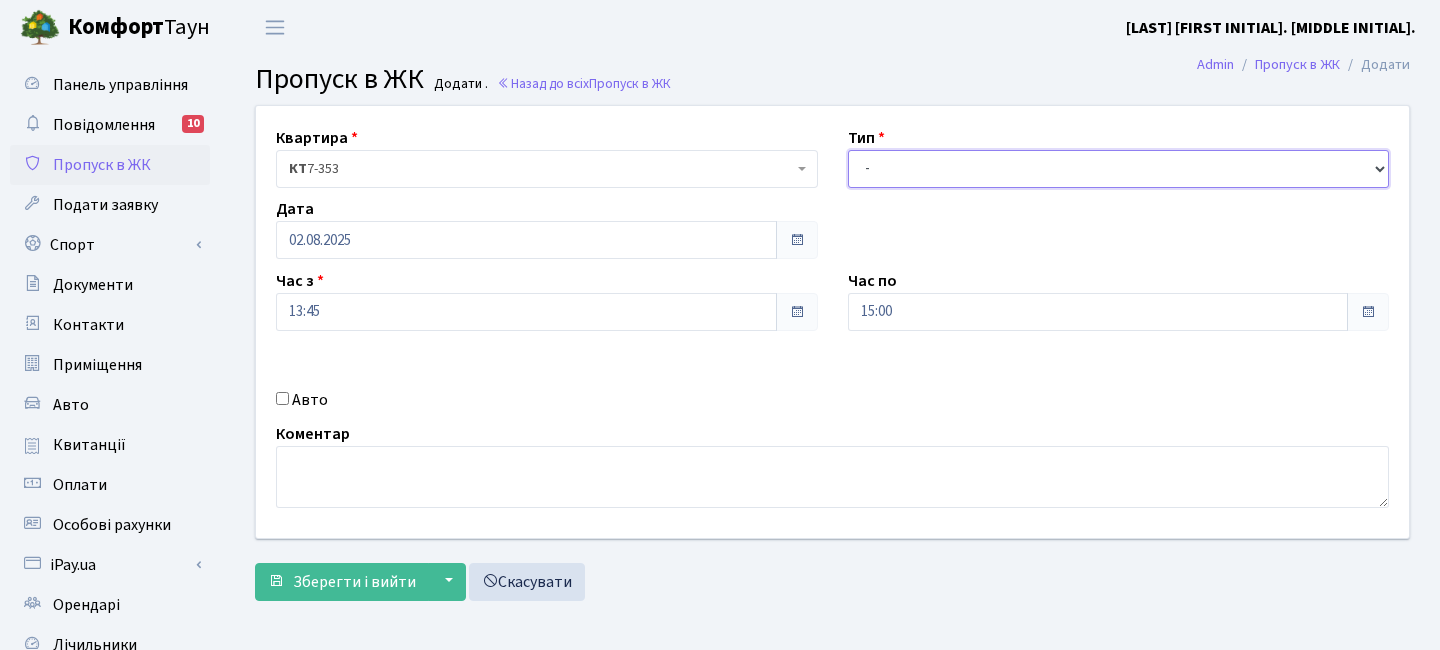 click on "-
Доставка
Таксі
Гості
Сервіс" at bounding box center [1119, 169] 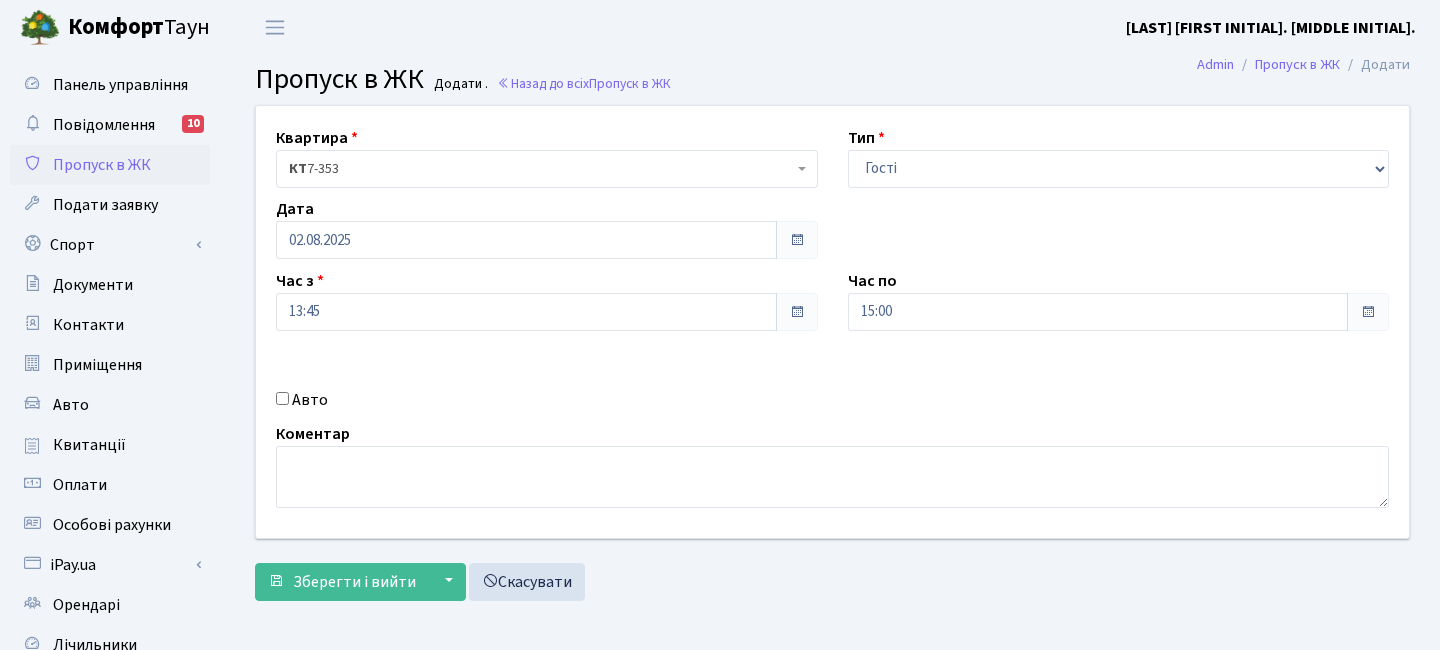 click on "Авто" at bounding box center (547, 400) 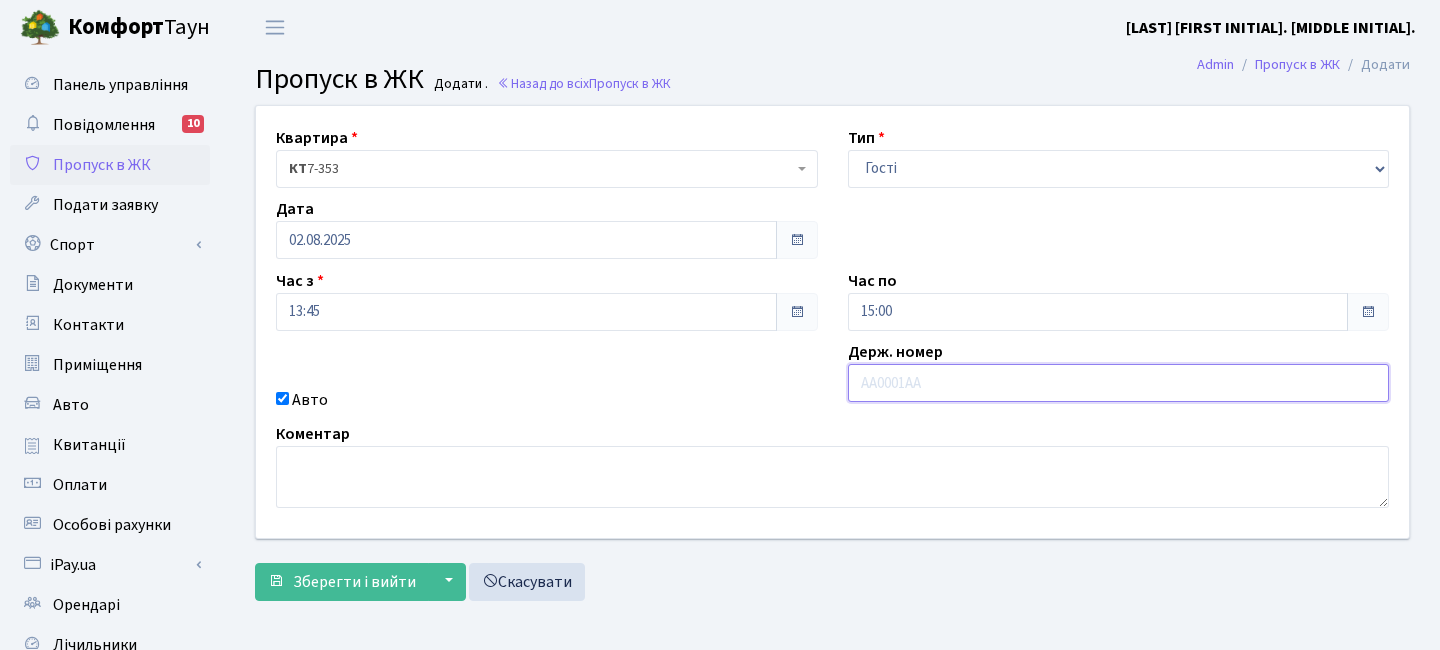 paste on "АЕ0784АВ" 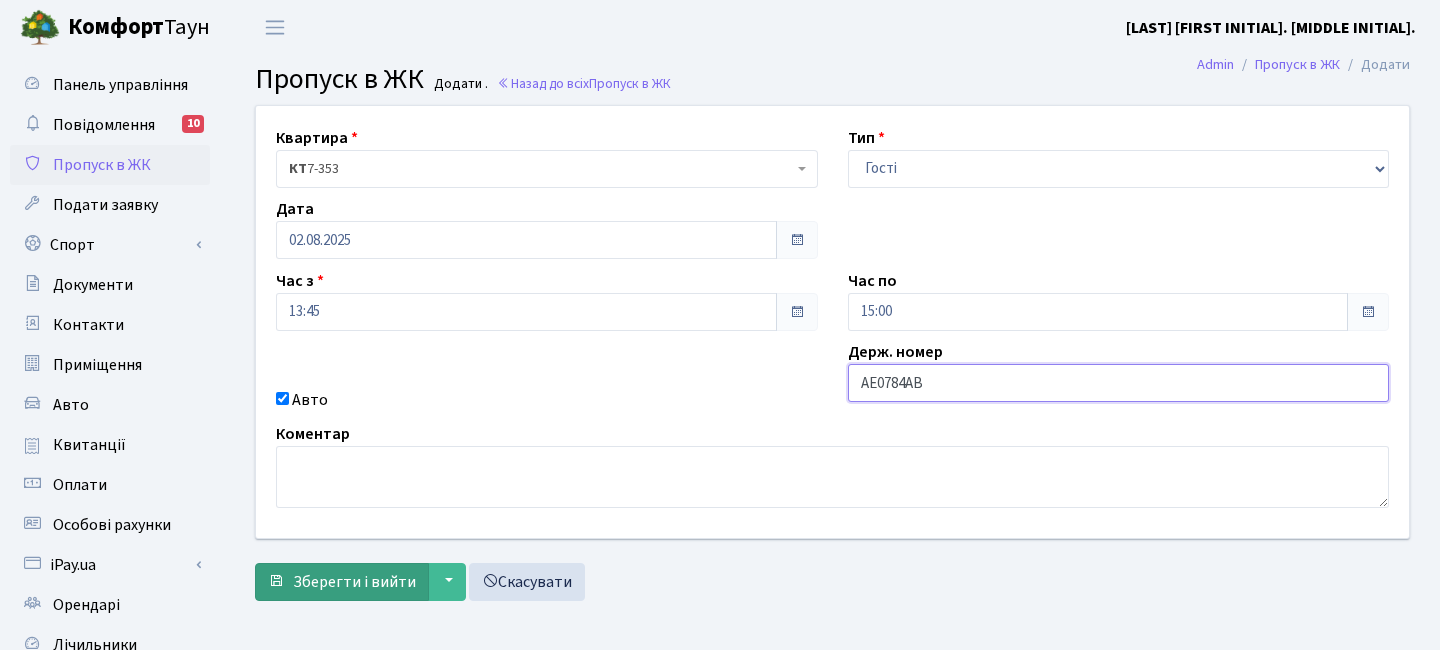 type on "АЕ0784АВ" 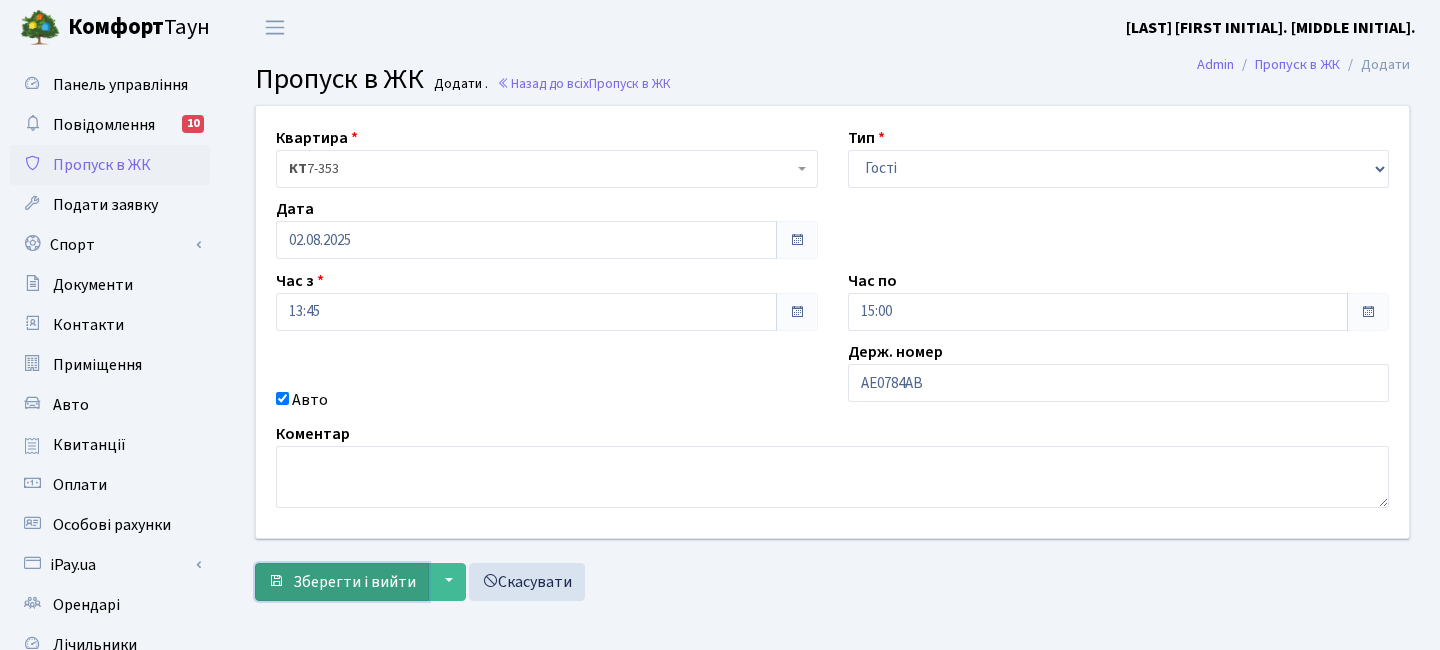 click on "Зберегти і вийти" at bounding box center [354, 582] 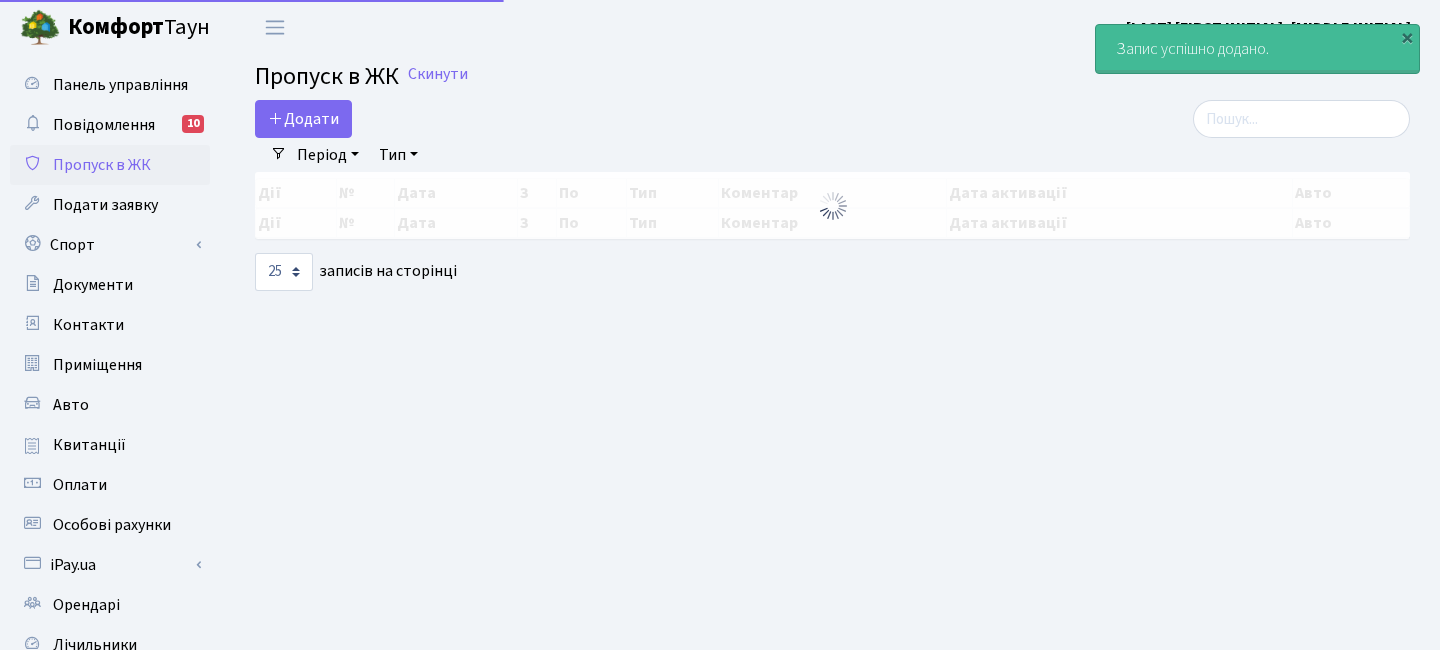 select on "25" 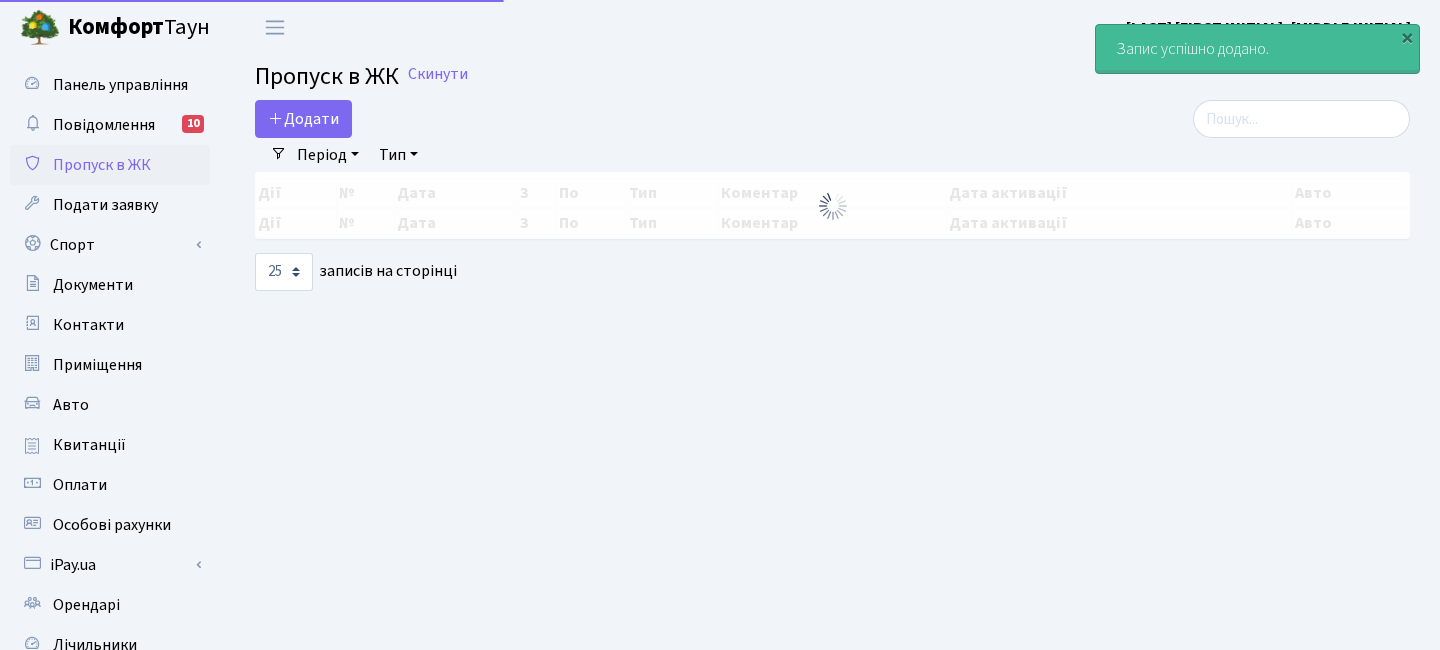 scroll, scrollTop: 0, scrollLeft: 0, axis: both 